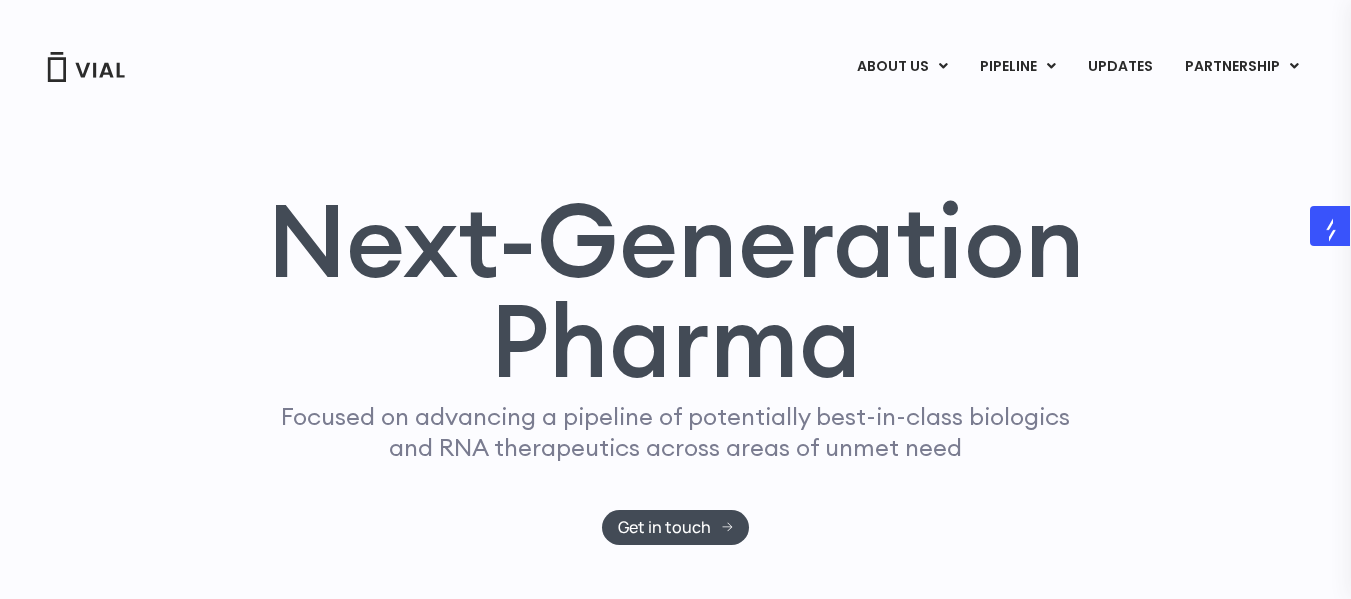 scroll, scrollTop: 0, scrollLeft: 0, axis: both 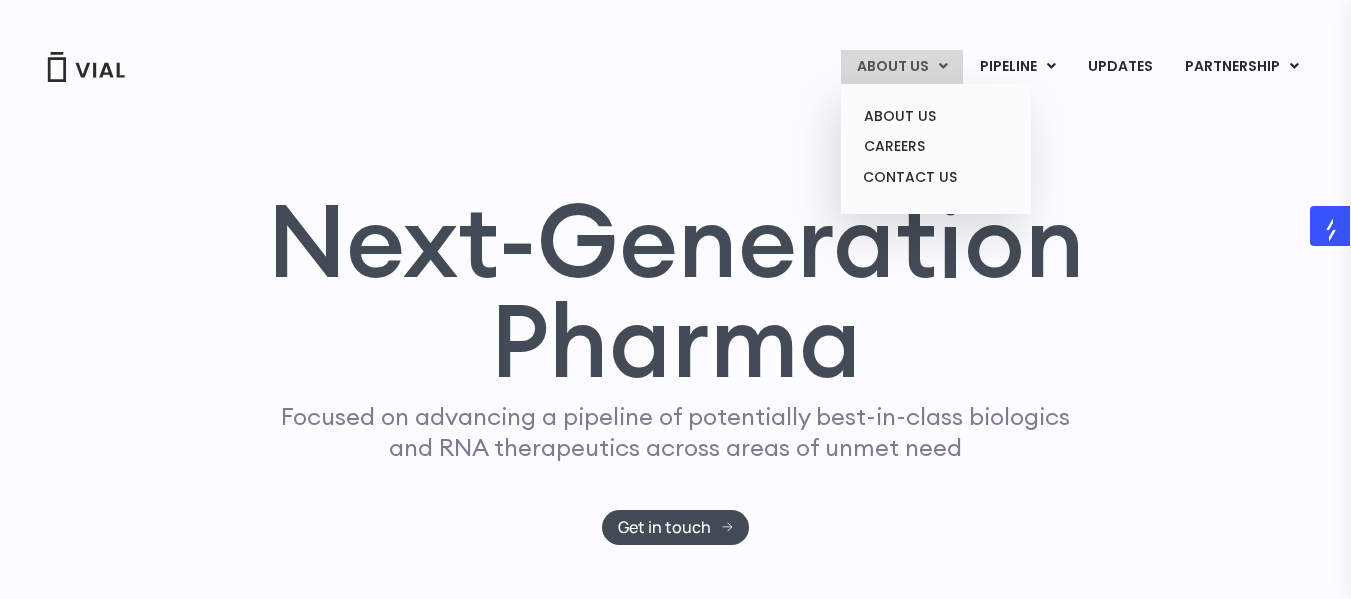 click on "ABOUT US
CAREERS
CONTACT US" at bounding box center (936, 149) 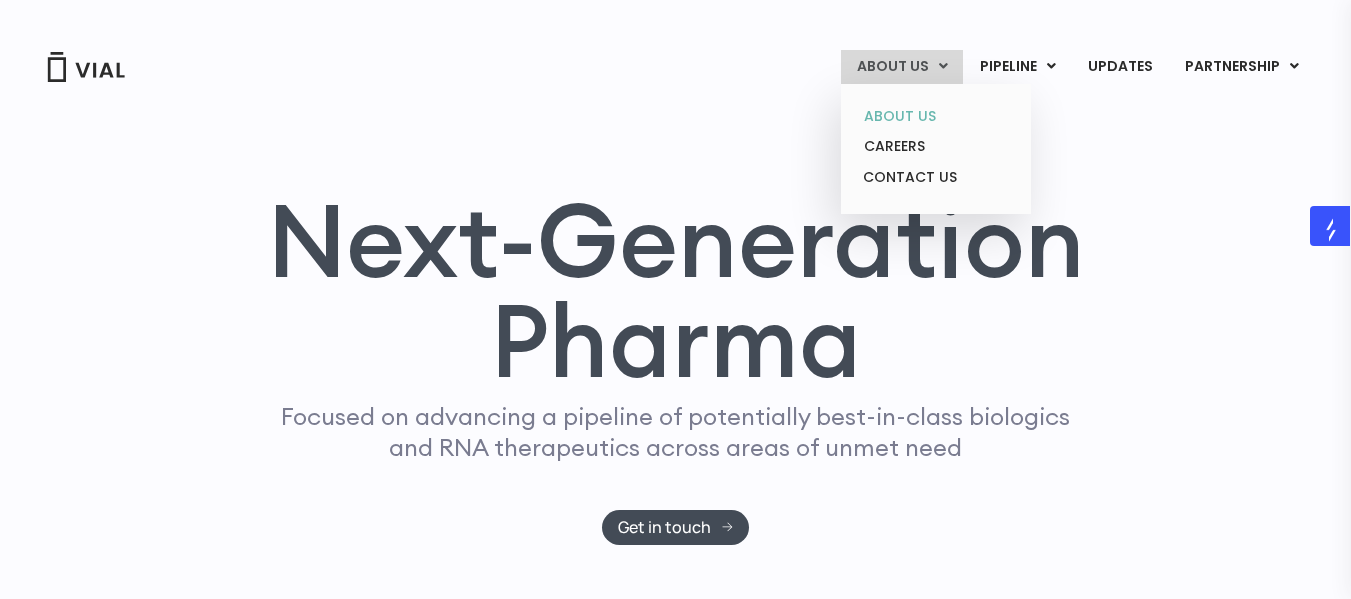 click on "ABOUT US" at bounding box center [935, 116] 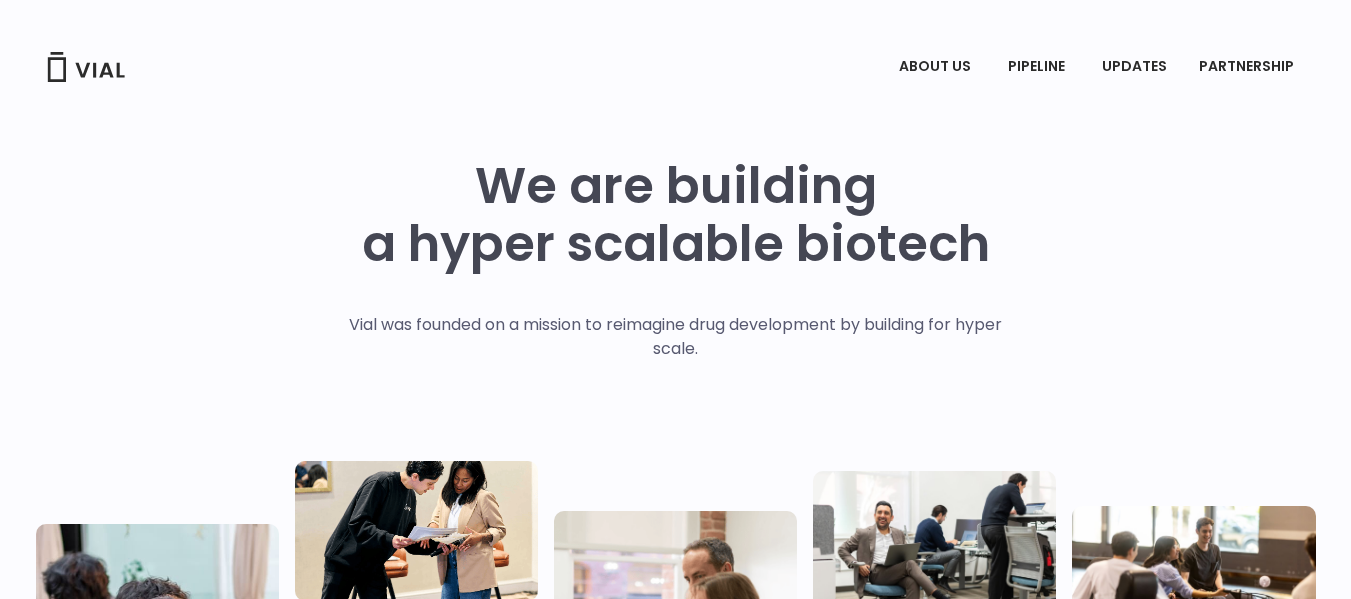 scroll, scrollTop: 0, scrollLeft: 0, axis: both 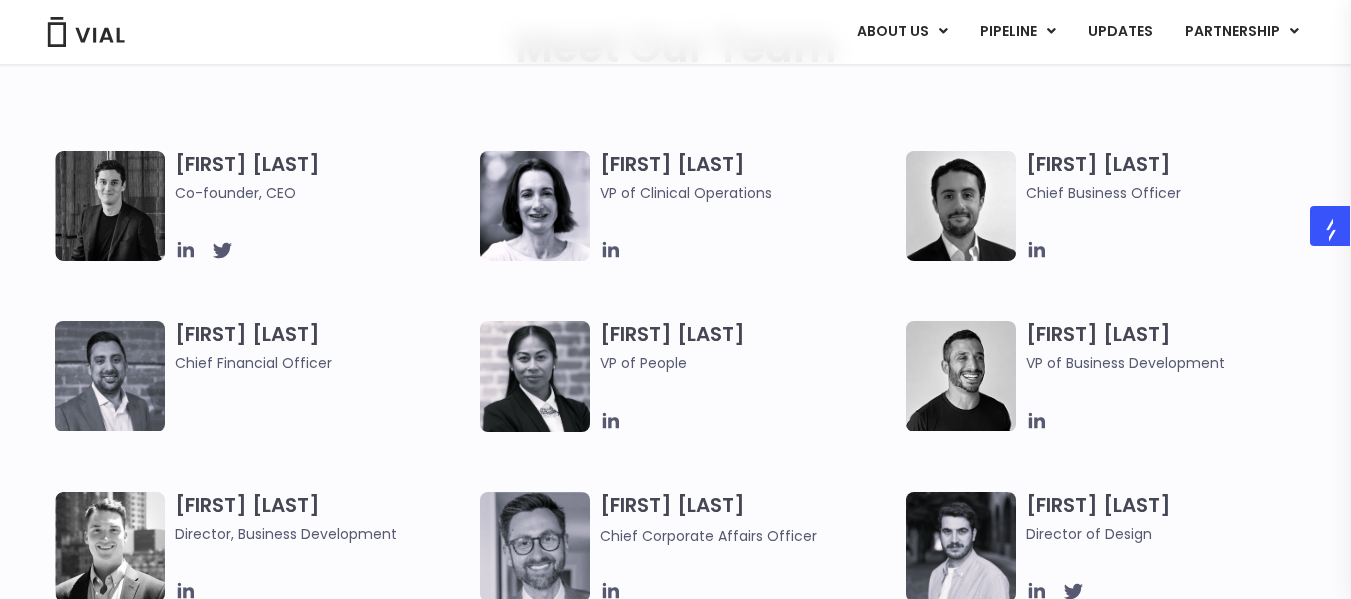 click on "Simon Burns
Co-founder, CEO" at bounding box center [322, 177] 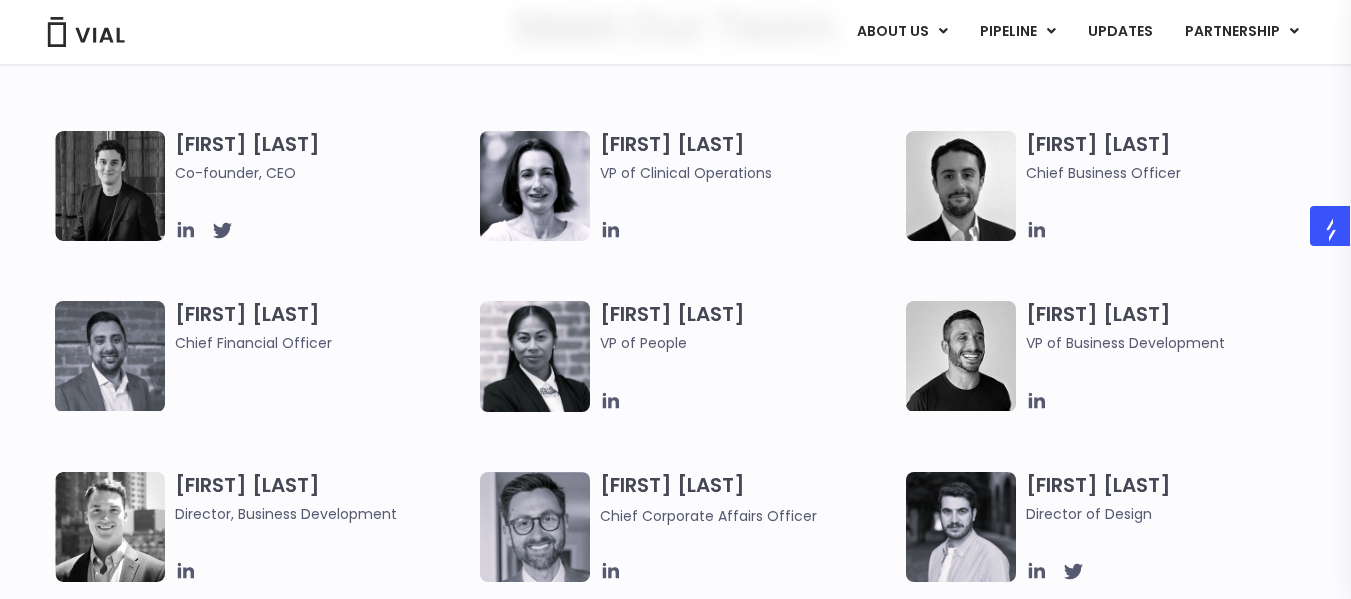 click on "Amy Del Medico
VP of Clinical Operations" at bounding box center [747, 157] 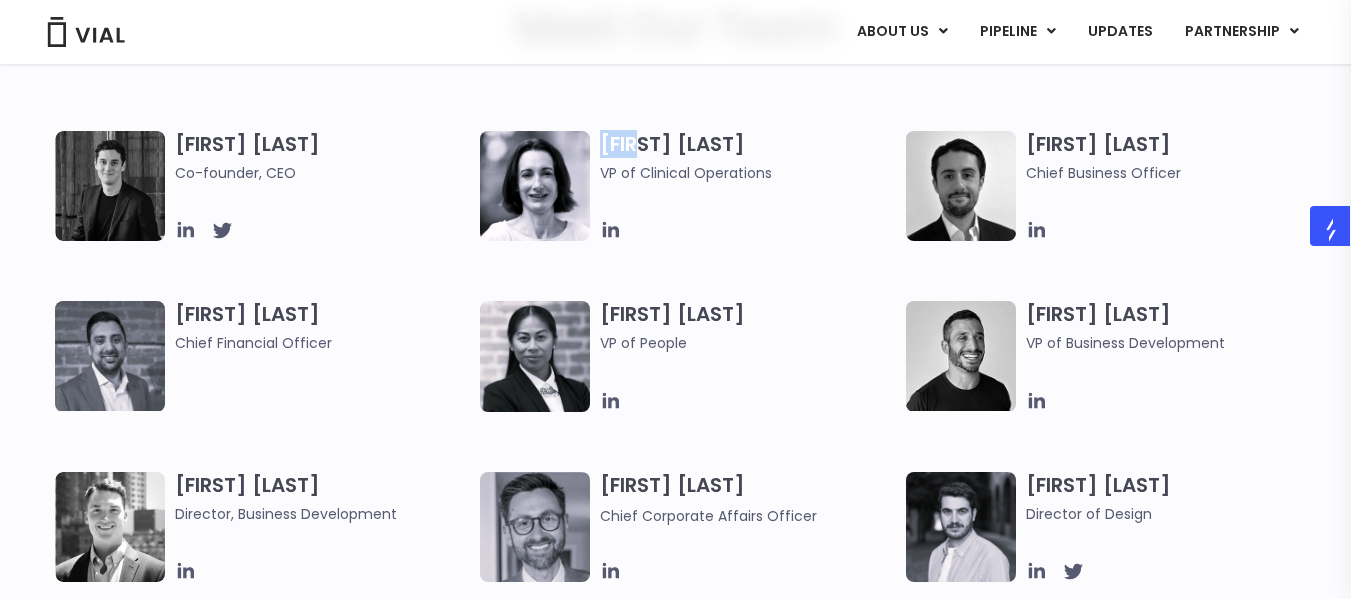 click on "Amy Del Medico
VP of Clinical Operations" at bounding box center (747, 157) 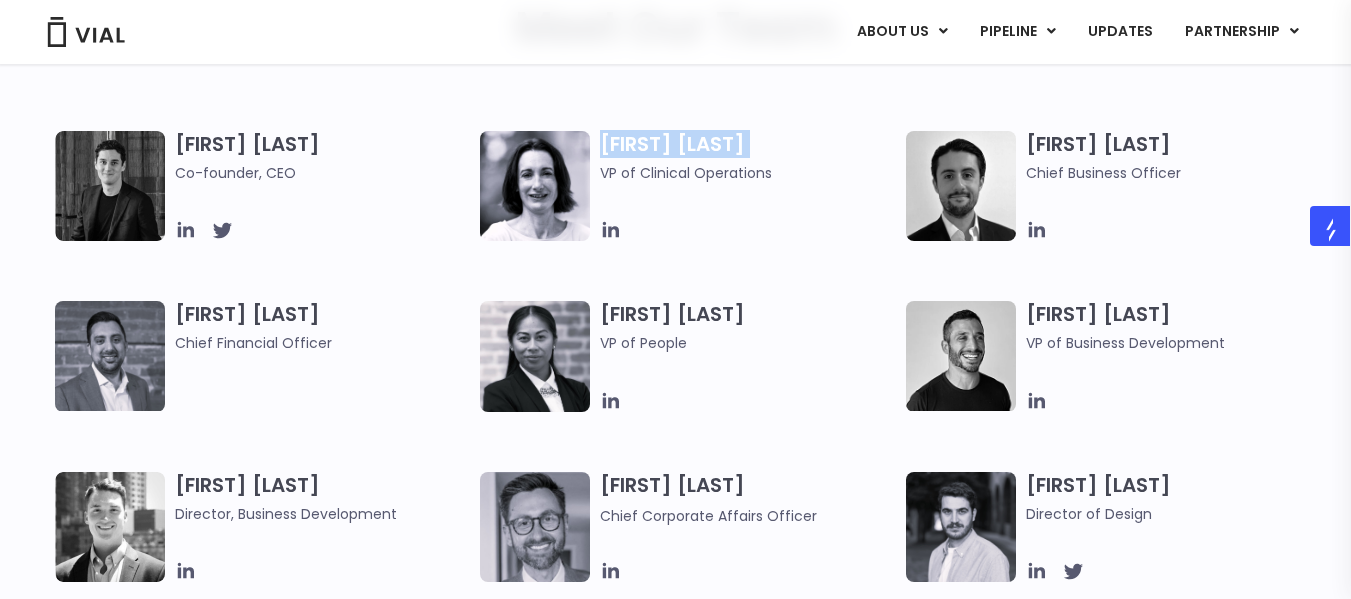 click on "Amy Del Medico
VP of Clinical Operations" at bounding box center (747, 157) 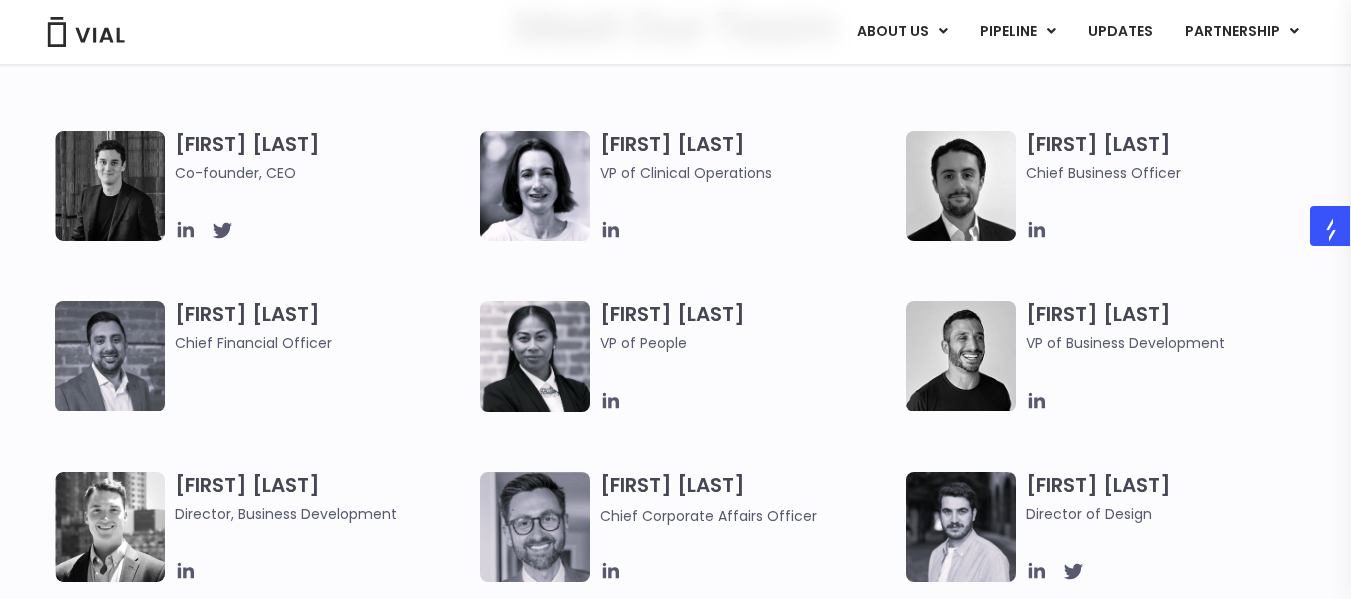 click on "VP of Clinical Operations" at bounding box center (747, 173) 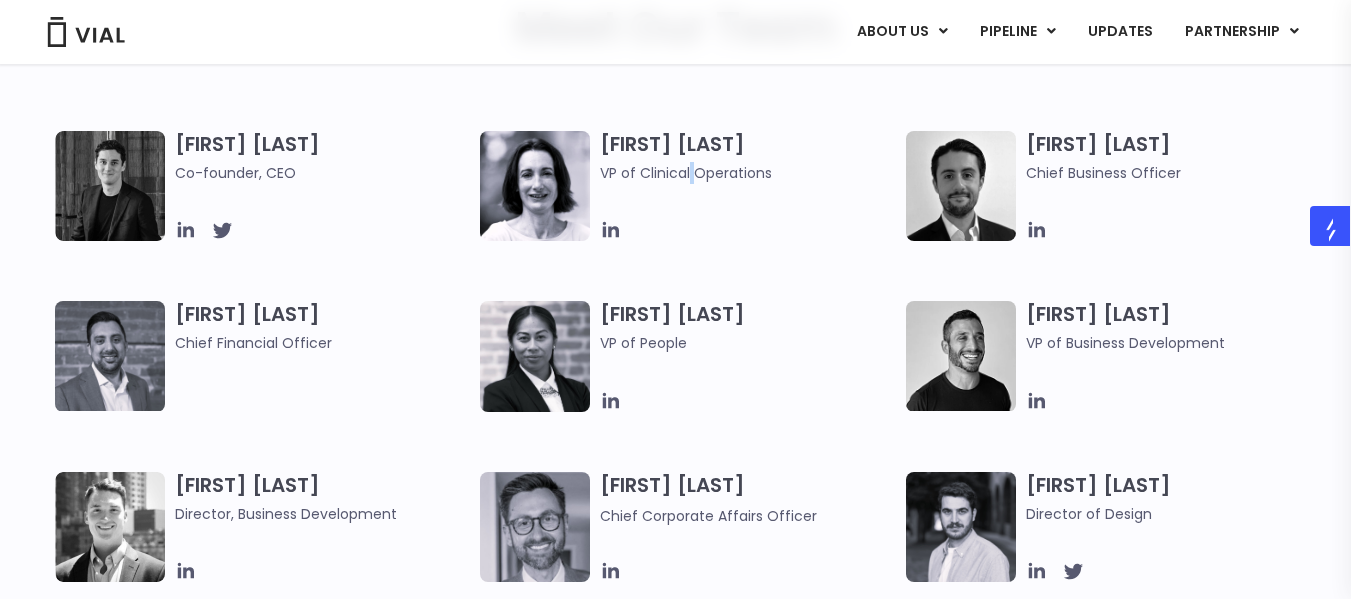 click on "VP of Clinical Operations" at bounding box center [747, 173] 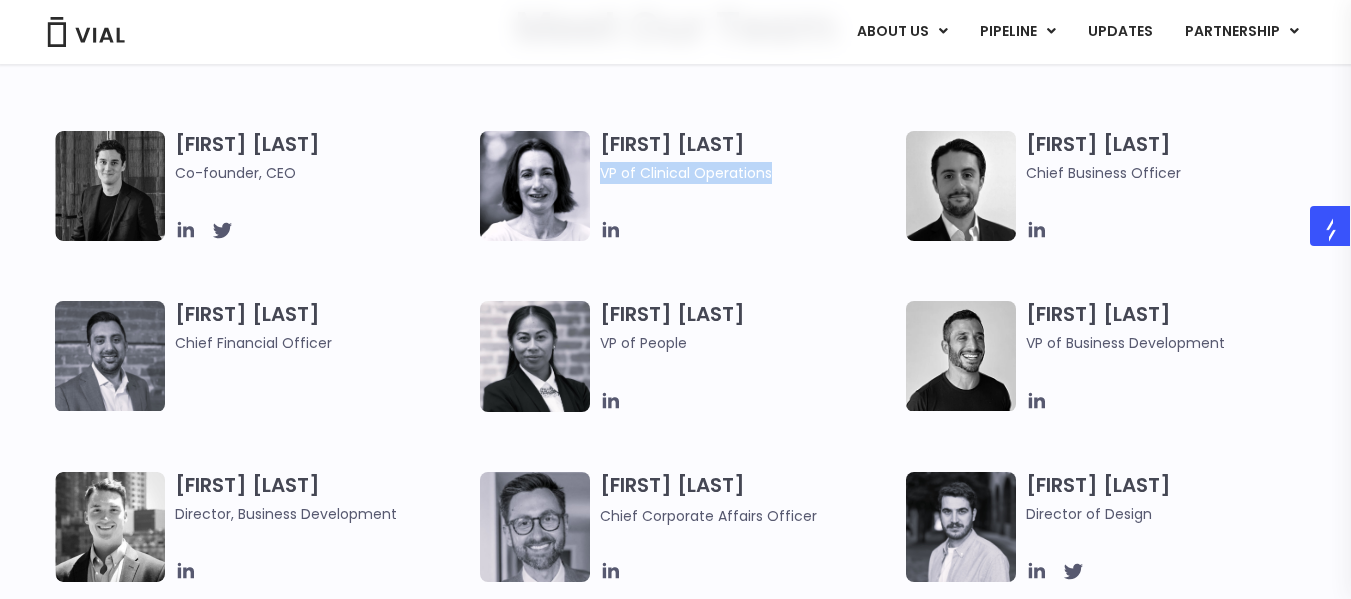 click on "VP of Clinical Operations" at bounding box center [747, 173] 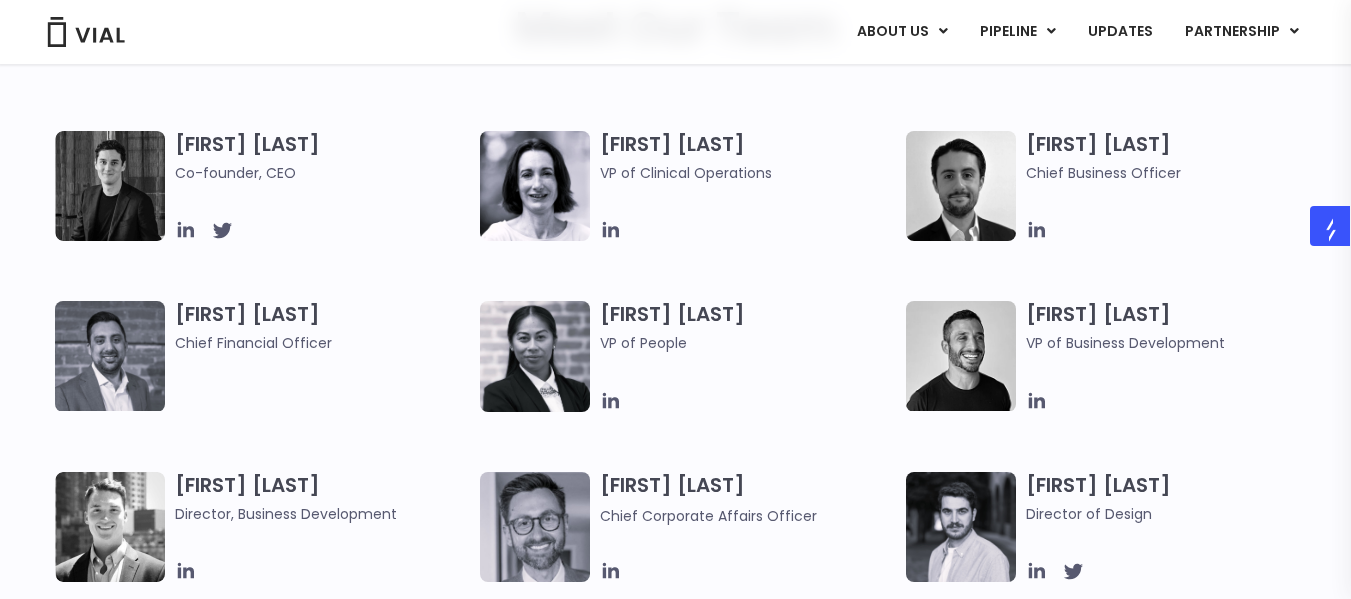click on "Simon Burns
Co-founder, CEO
Amy Del Medico
VP of Clinical Operations
Max James
Chief Business Officer
Samir Meghji
Chief Financial Officer
Catie Neel
VP of People" at bounding box center (693, 556) 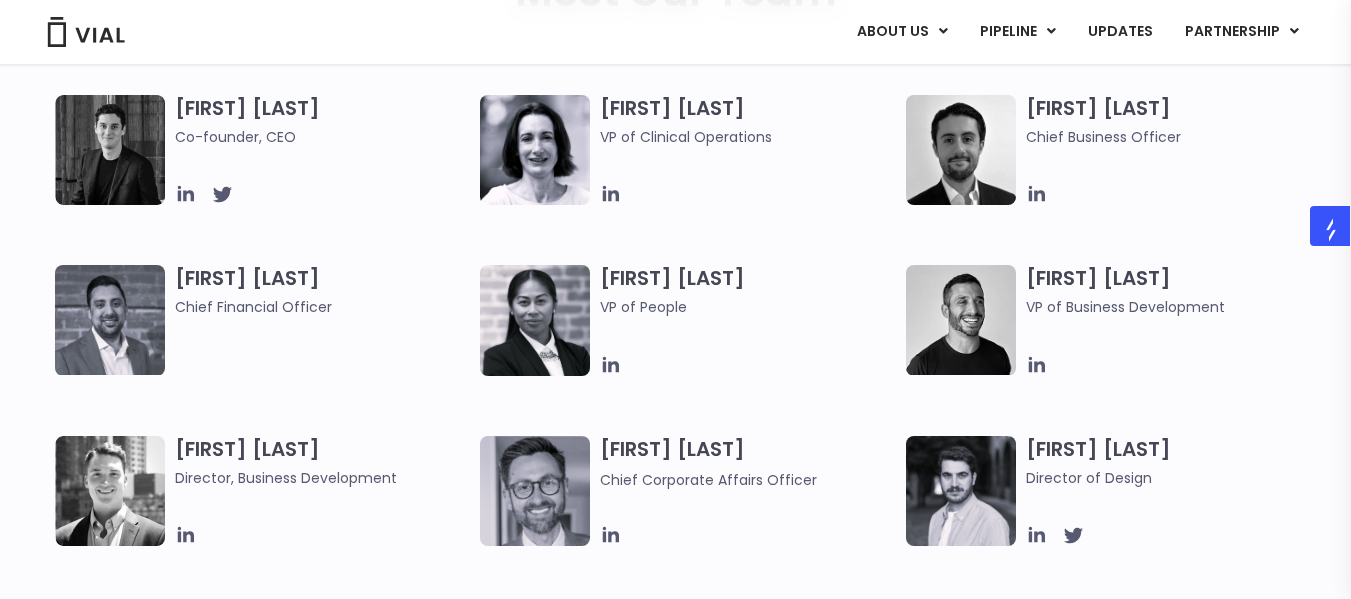 click on "Samir Meghji
Chief Financial Officer" at bounding box center (322, 291) 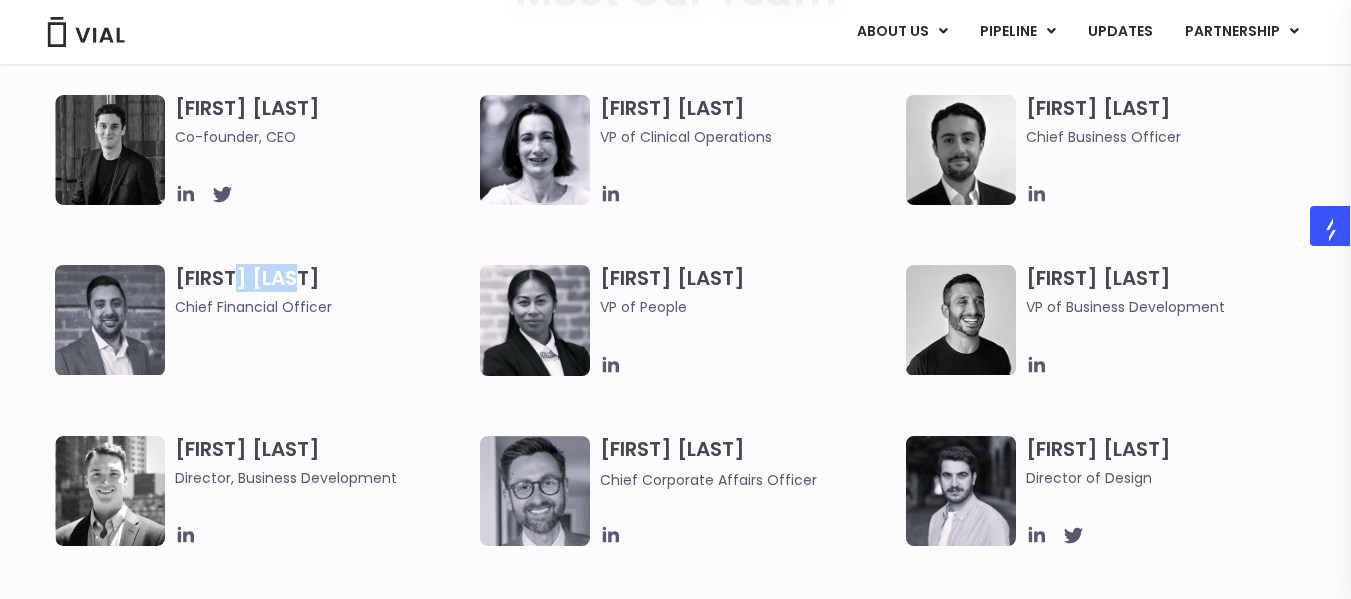 click on "Samir Meghji
Chief Financial Officer" at bounding box center [322, 291] 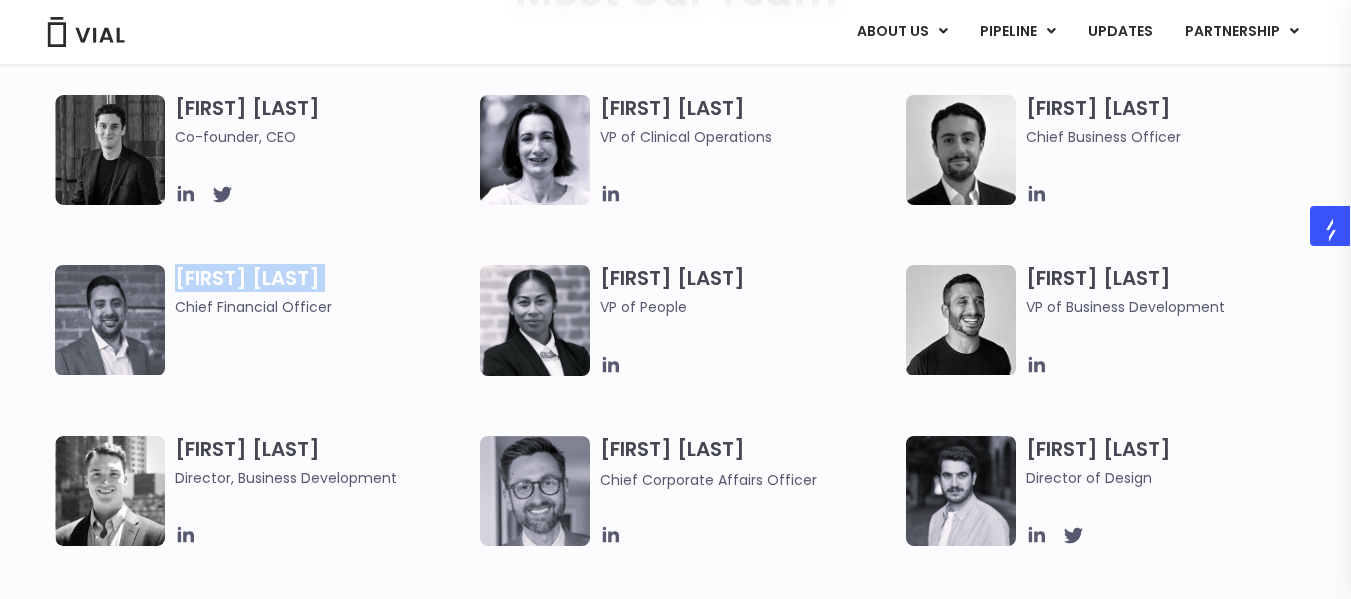 click on "Samir Meghji
Chief Financial Officer" at bounding box center [322, 291] 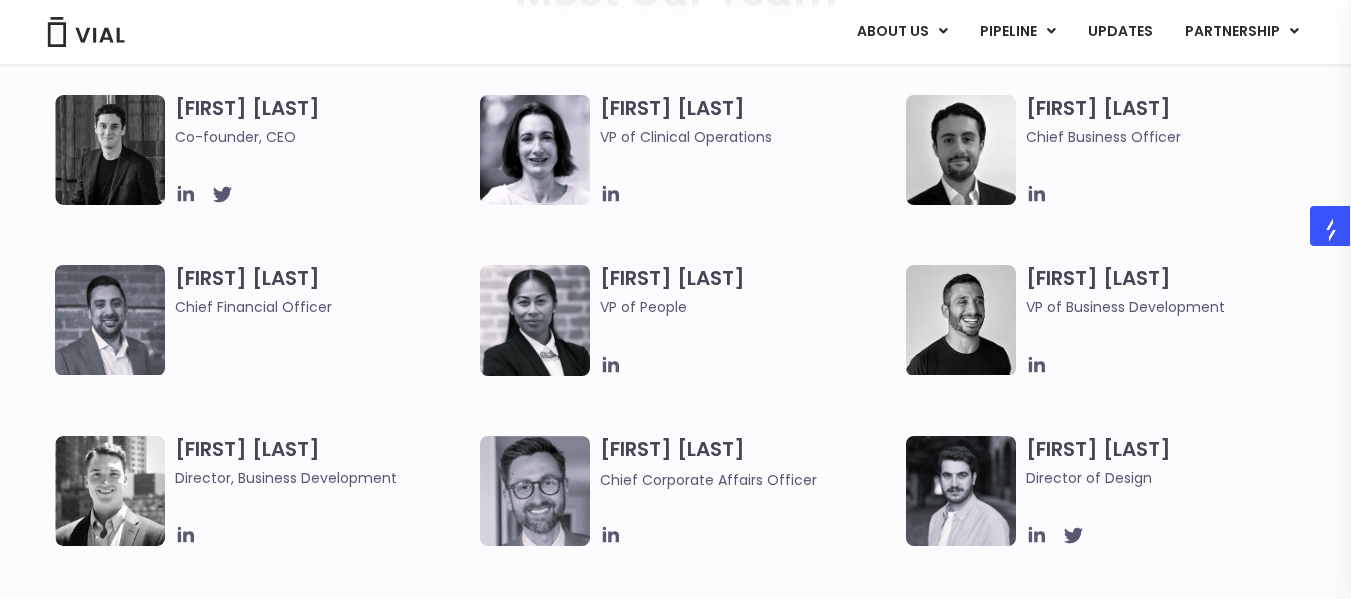 click on "Chief Financial Officer" at bounding box center (322, 307) 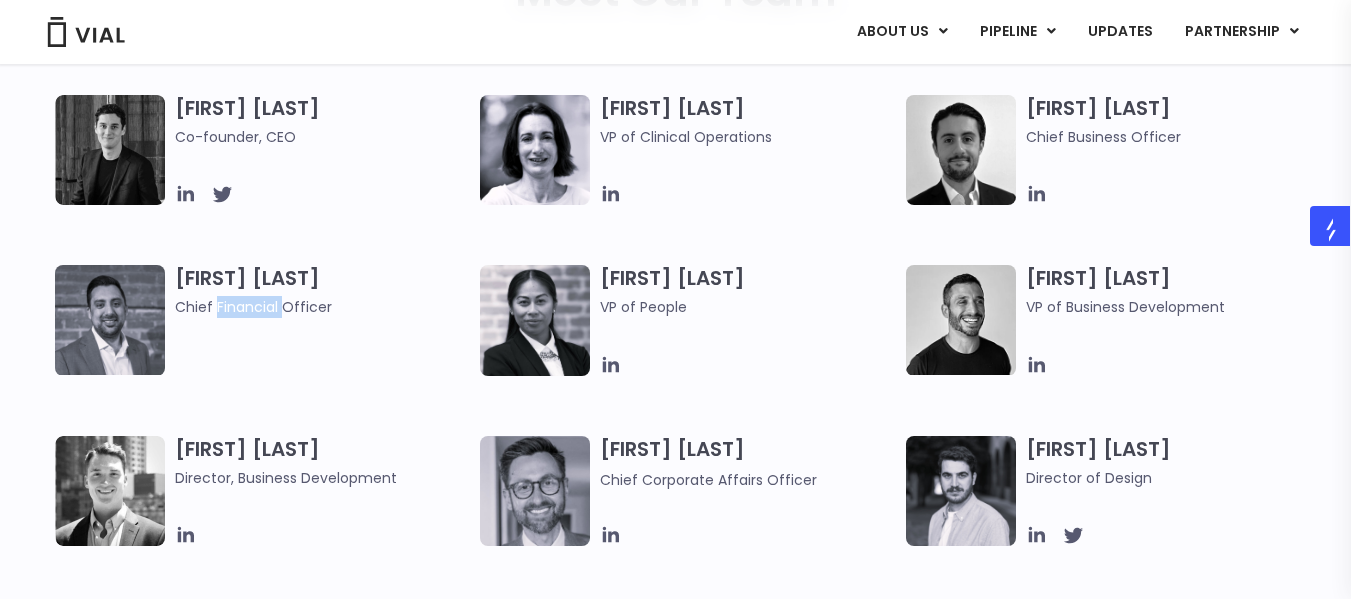 click on "Chief Financial Officer" at bounding box center [322, 307] 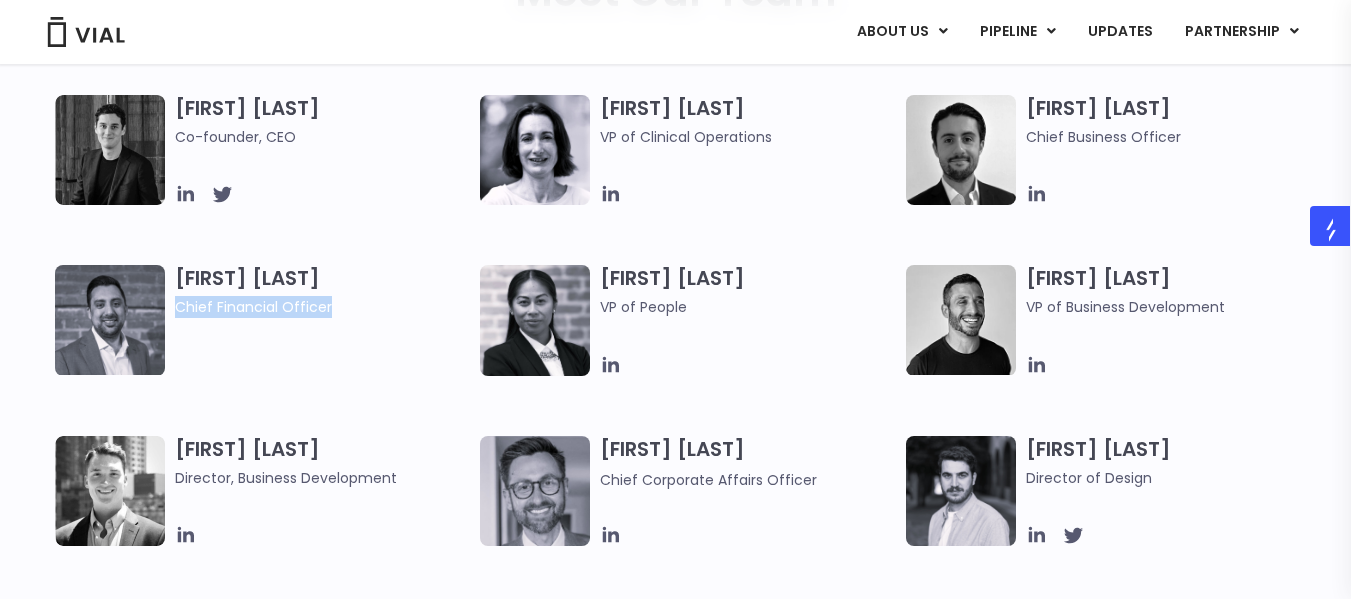 copy on "Chief Financial Officer" 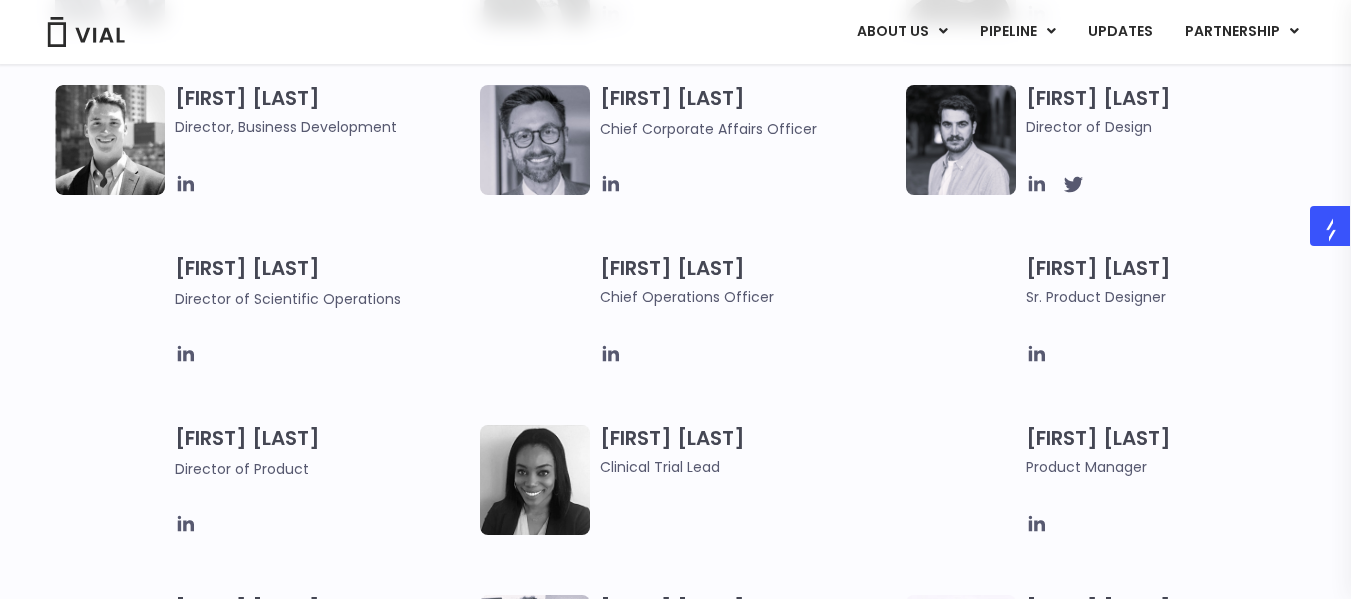 scroll, scrollTop: 1404, scrollLeft: 0, axis: vertical 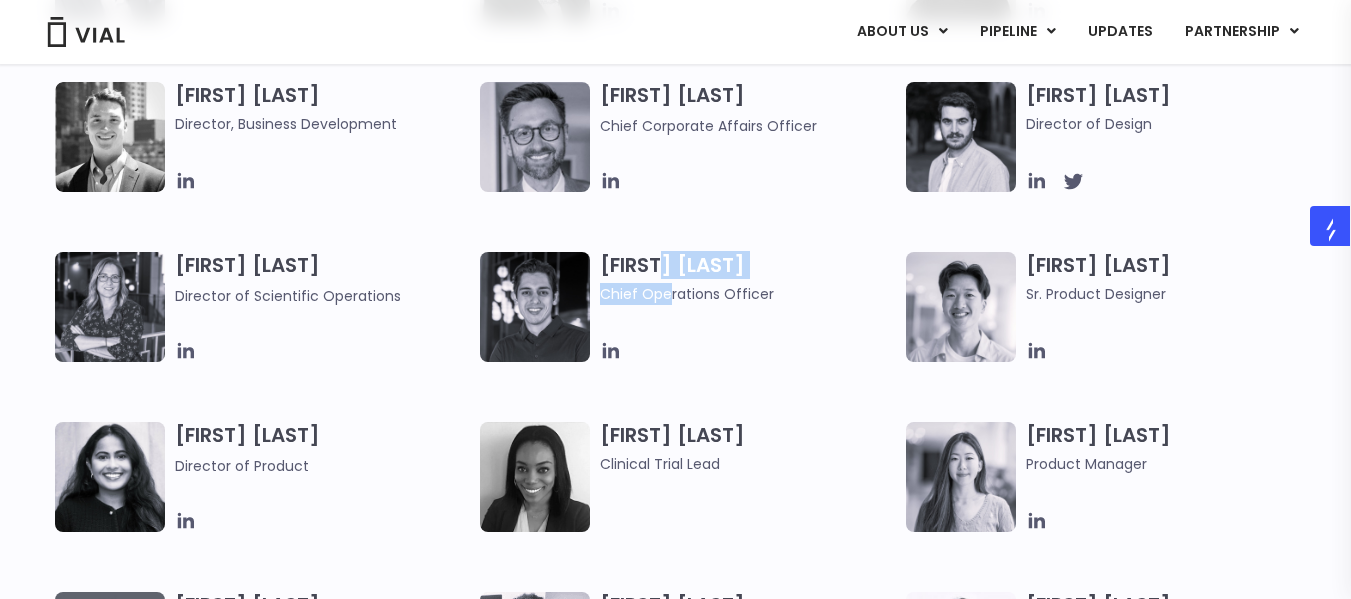 drag, startPoint x: 662, startPoint y: 281, endPoint x: 670, endPoint y: 268, distance: 15.264338 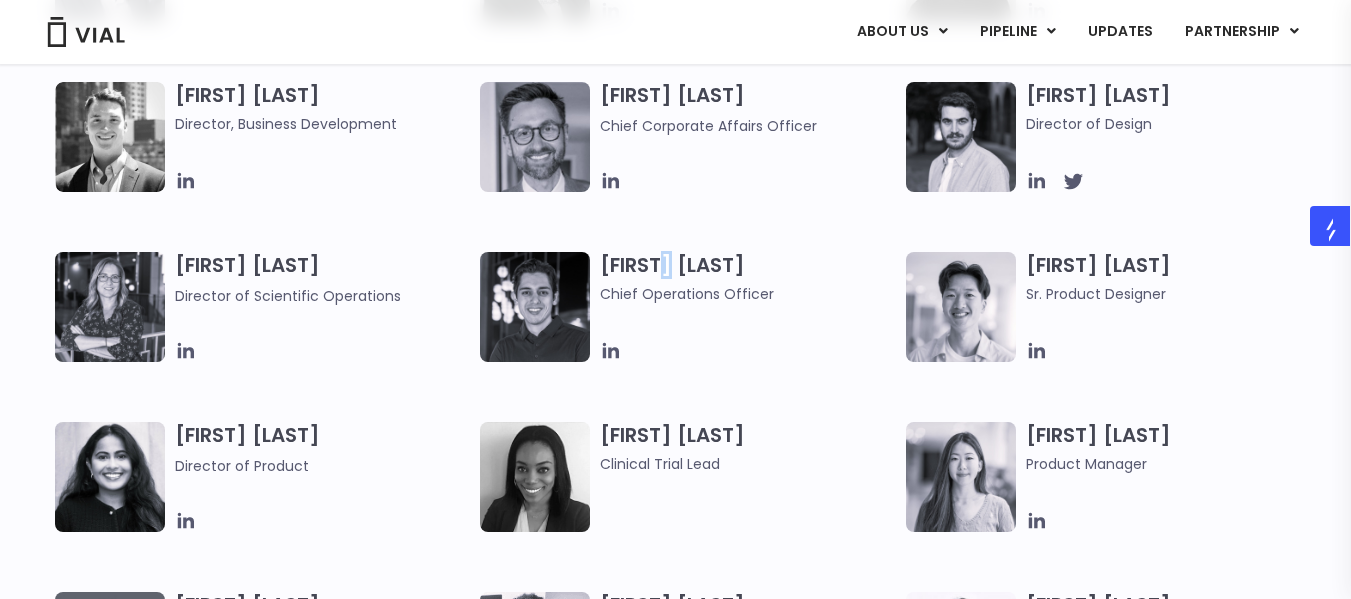 click on "Joshua Pascoe
Chief Operations Officer" at bounding box center [747, 278] 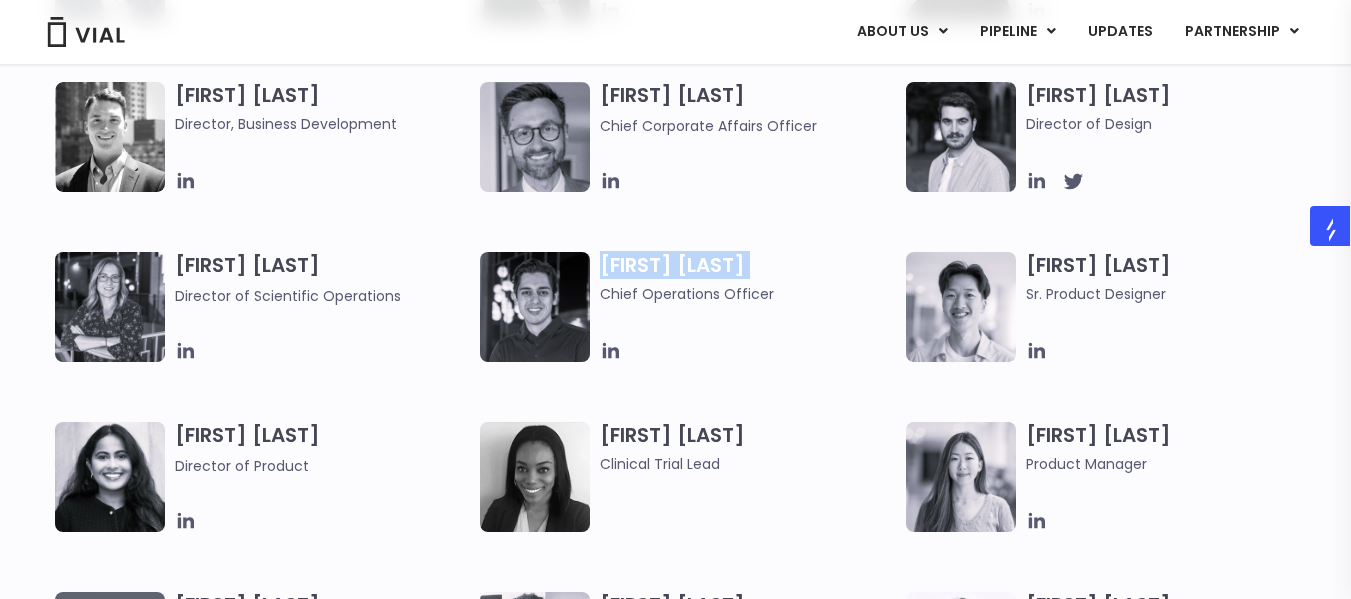 click on "Joshua Pascoe
Chief Operations Officer" at bounding box center (747, 278) 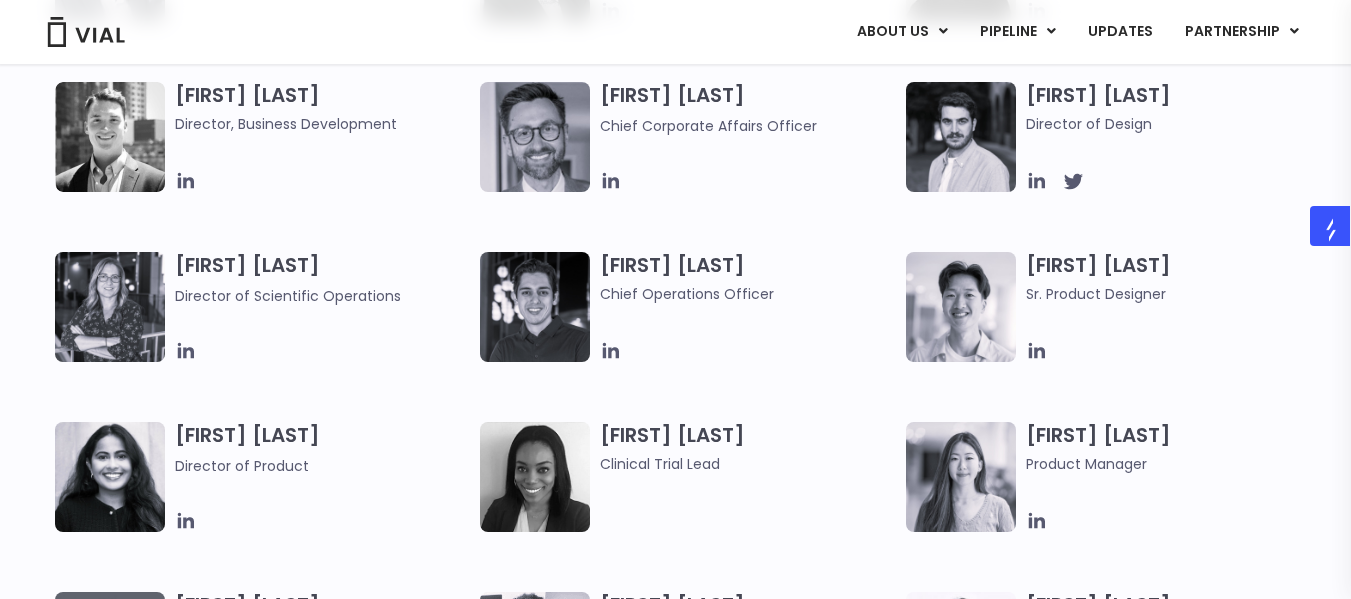 click on "Chief Operations Officer" at bounding box center [747, 294] 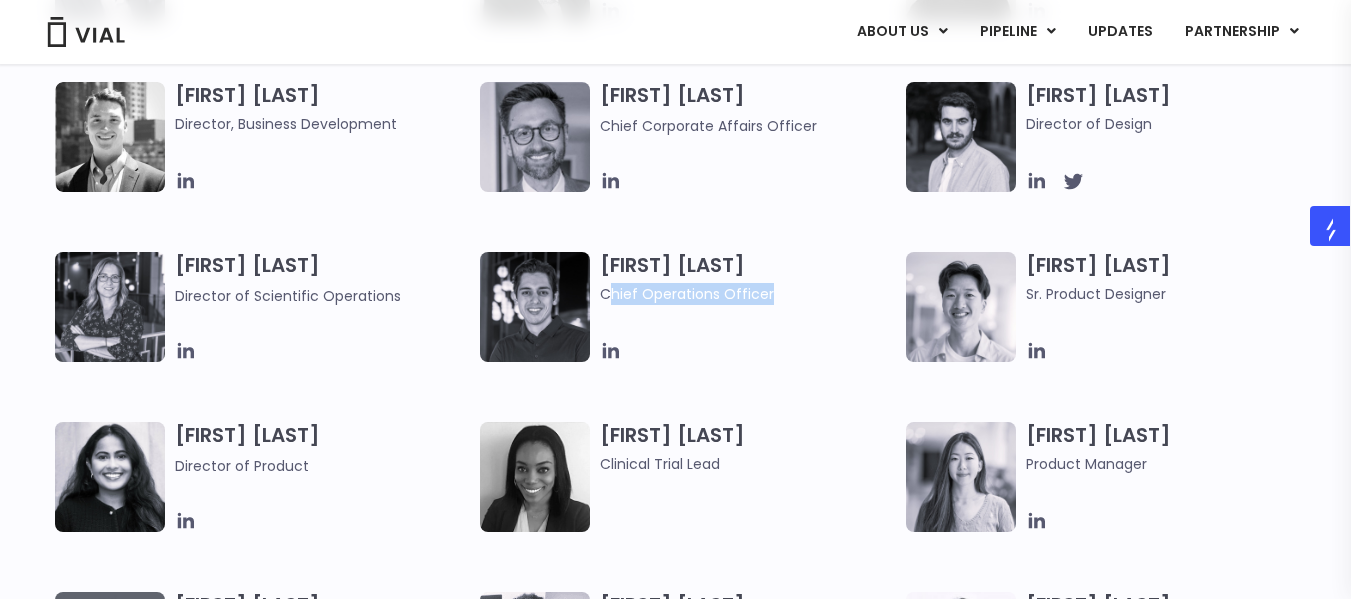 click on "Chief Operations Officer" at bounding box center [747, 294] 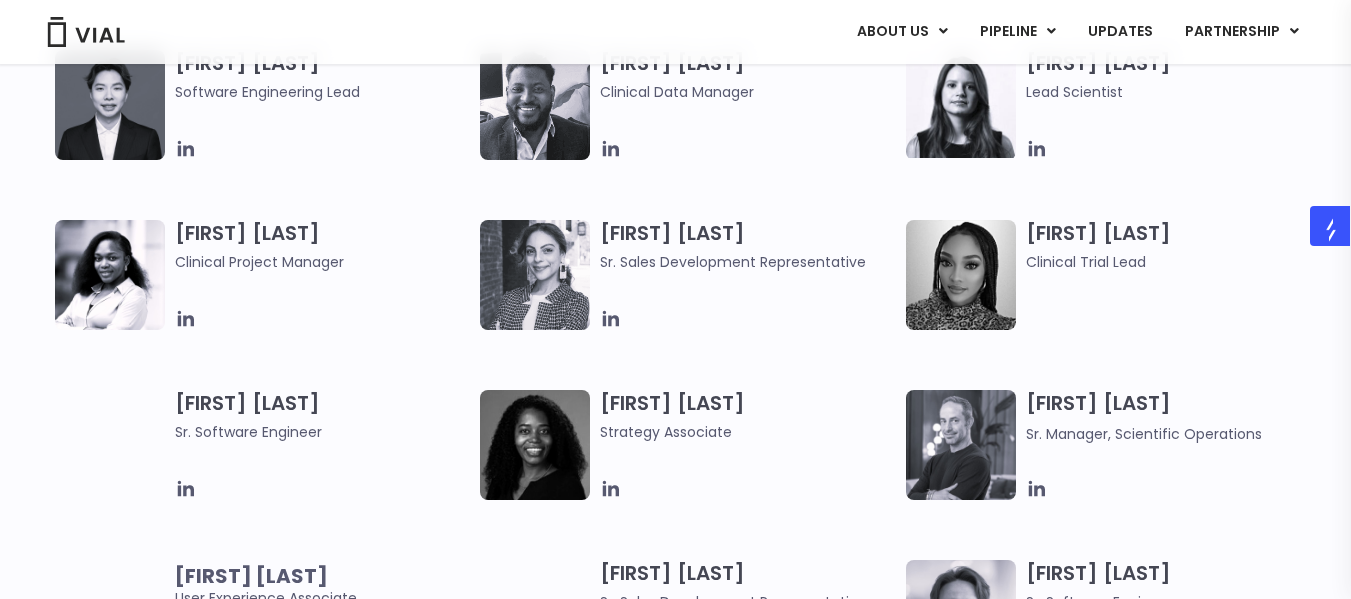 scroll, scrollTop: 1947, scrollLeft: 0, axis: vertical 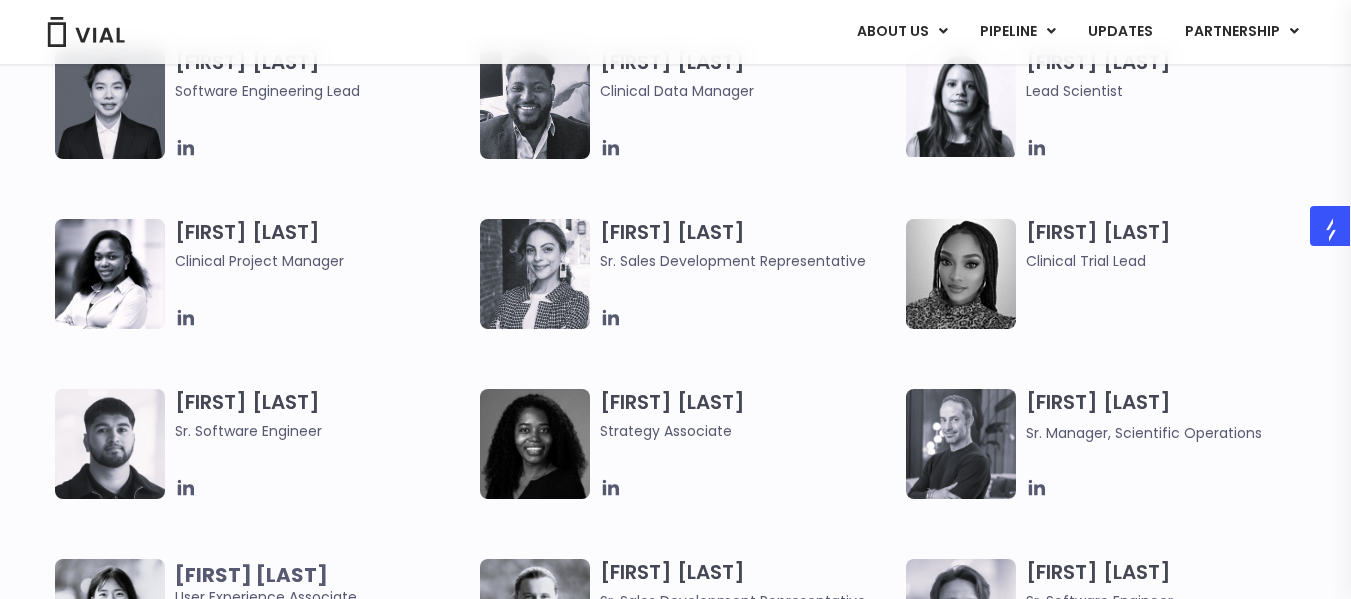 click on "Etunim Mike
Clinical Project Manager" at bounding box center [322, 245] 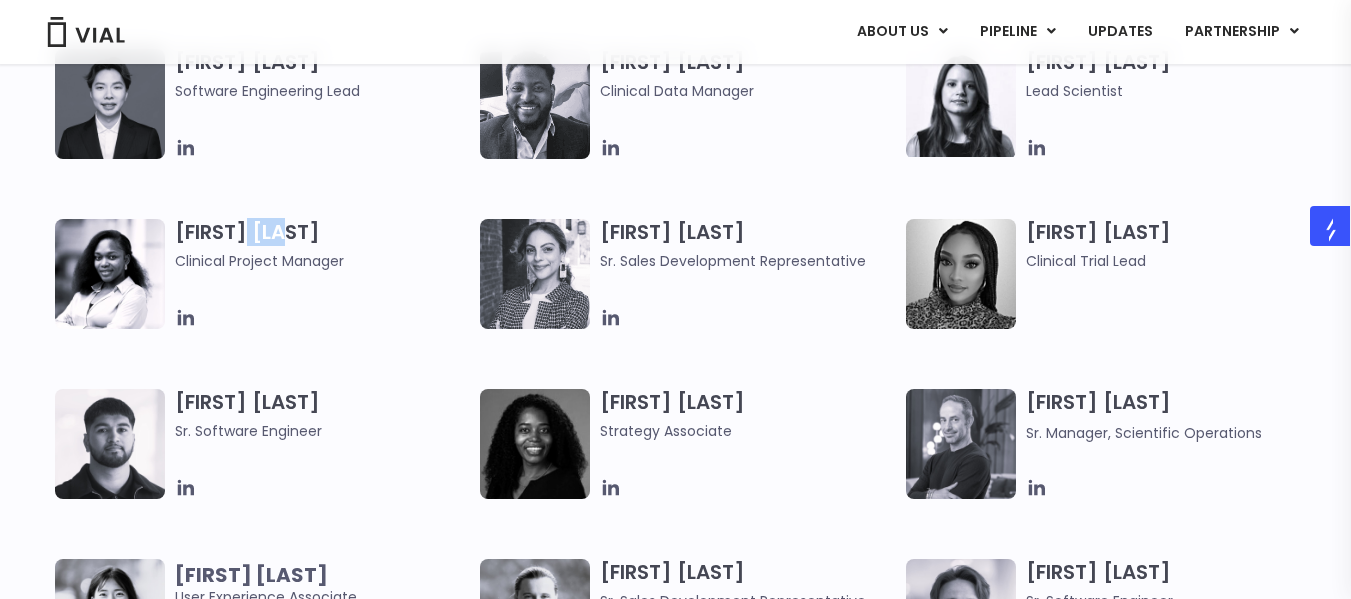 click on "Etunim Mike
Clinical Project Manager" at bounding box center (322, 245) 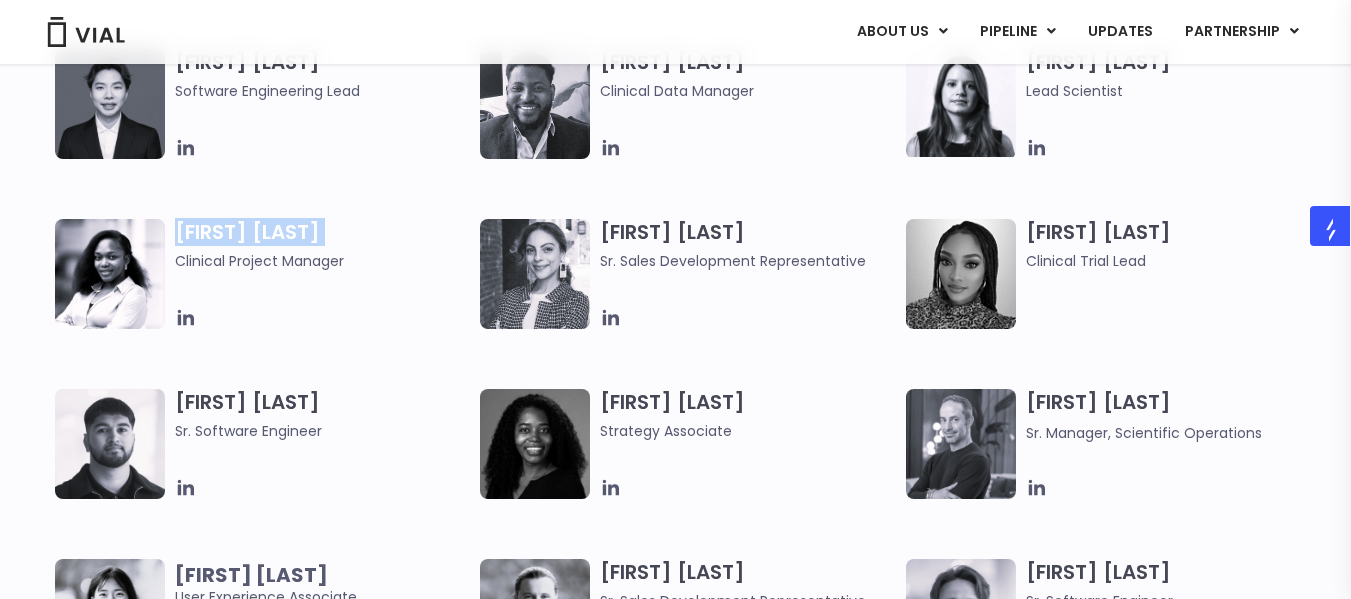 click on "Etunim Mike
Clinical Project Manager" at bounding box center [322, 245] 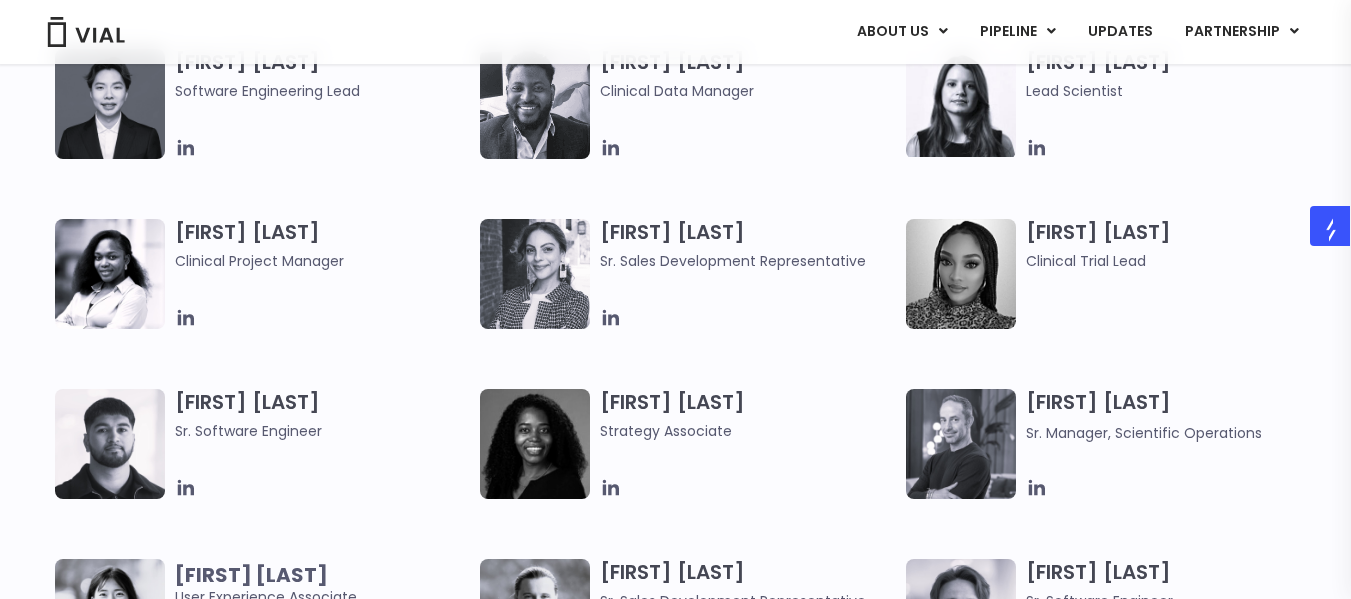 click on "Clinical Project Manager" at bounding box center [322, 261] 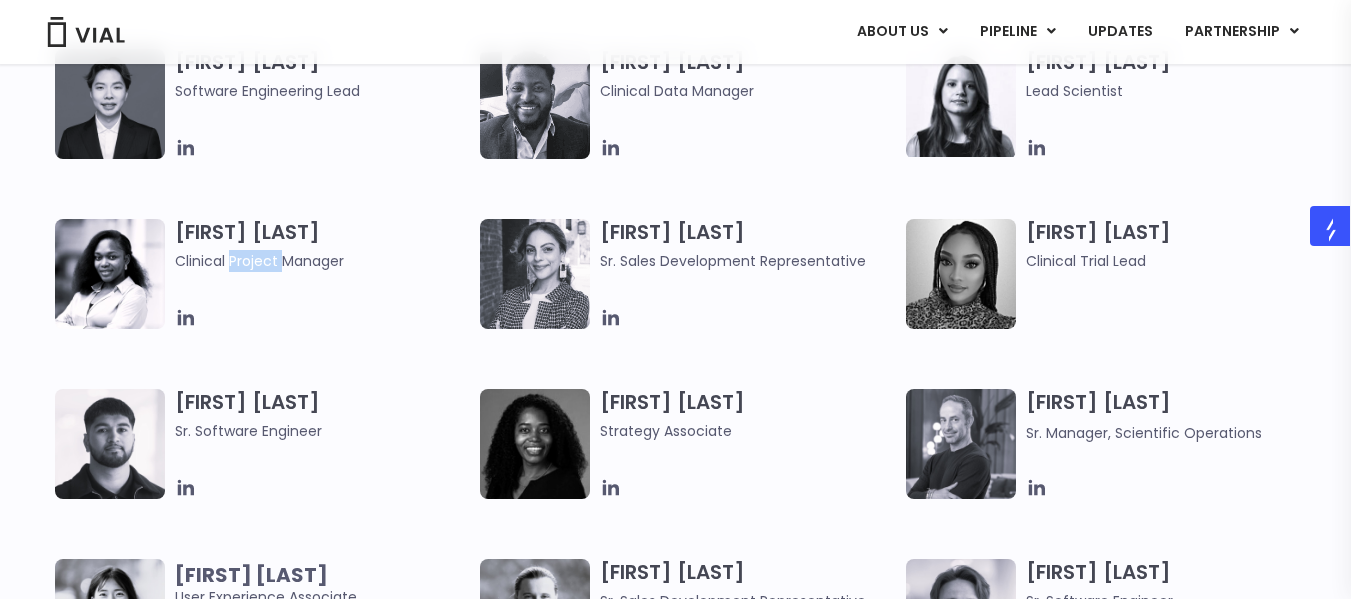 click on "Clinical Project Manager" at bounding box center (322, 261) 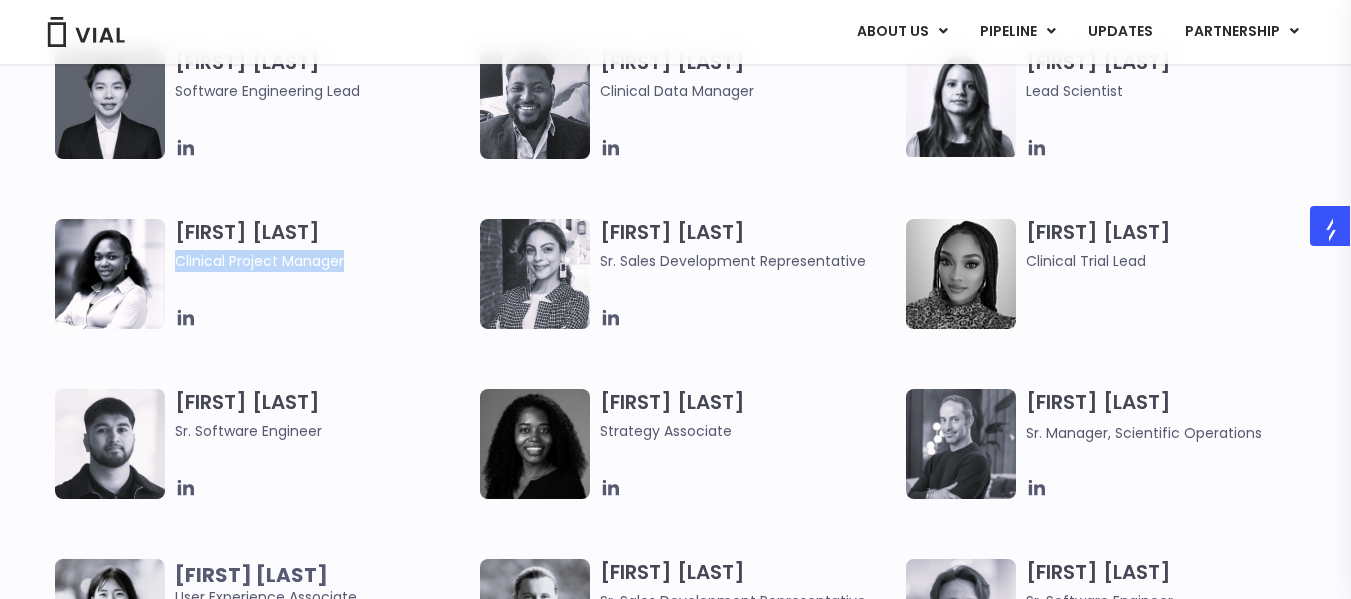 click on "Clinical Project Manager" at bounding box center [322, 261] 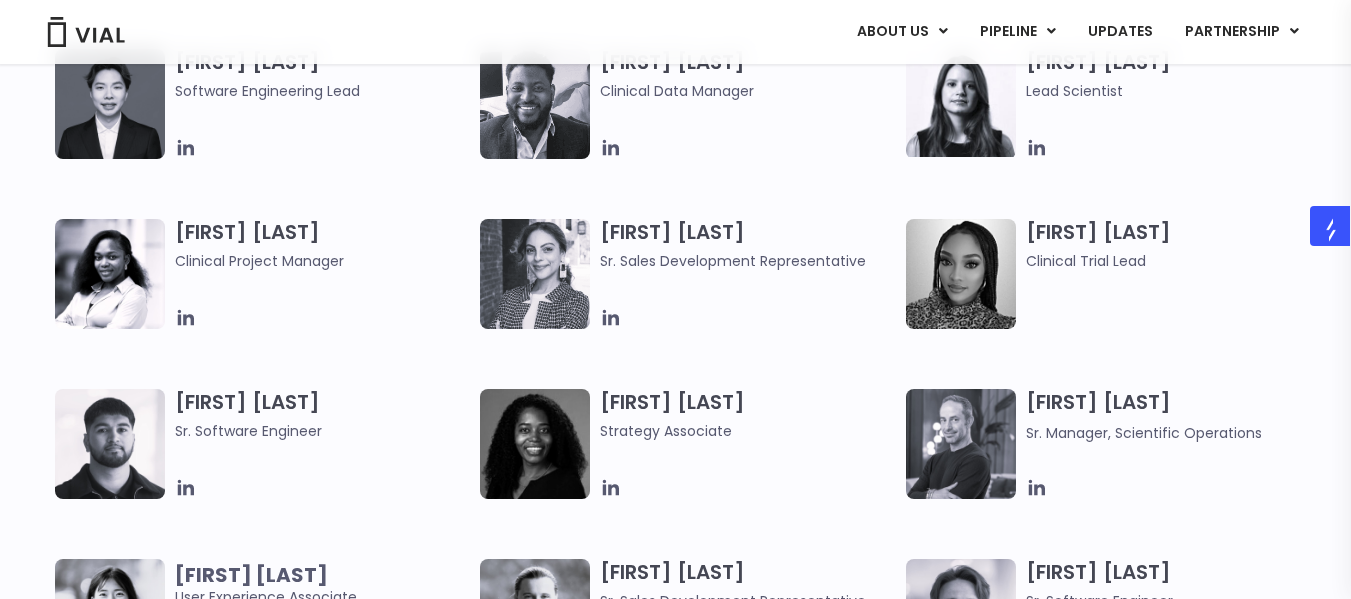 click at bounding box center (747, 318) 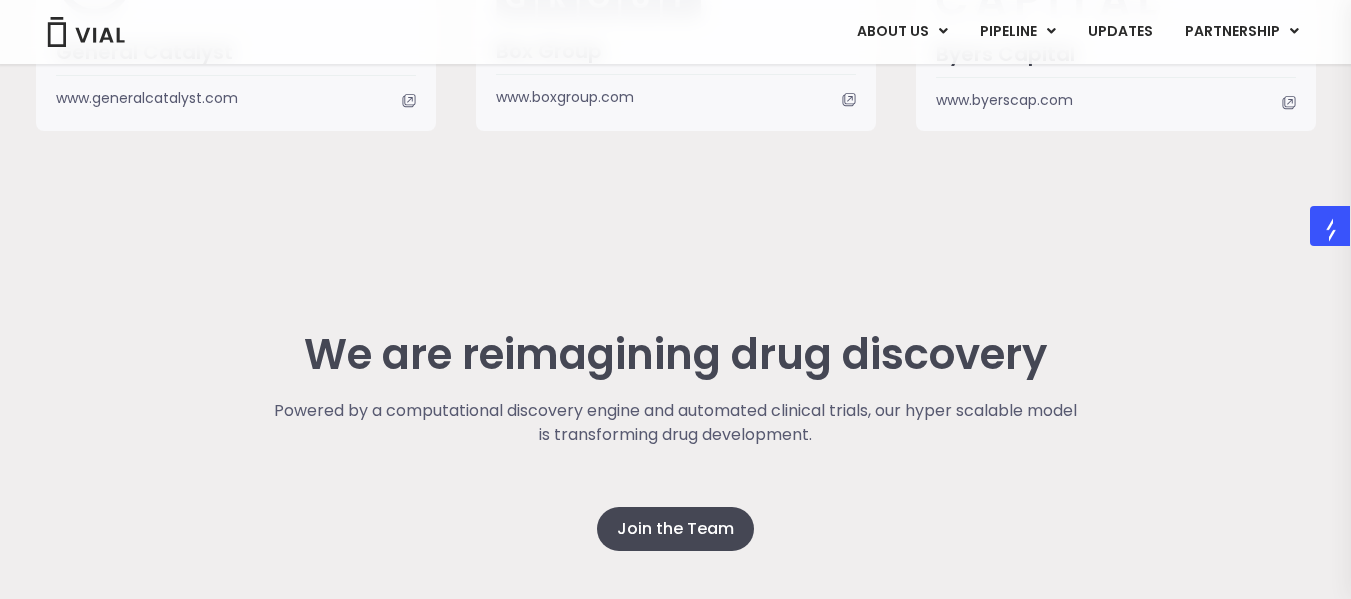 scroll, scrollTop: 5242, scrollLeft: 0, axis: vertical 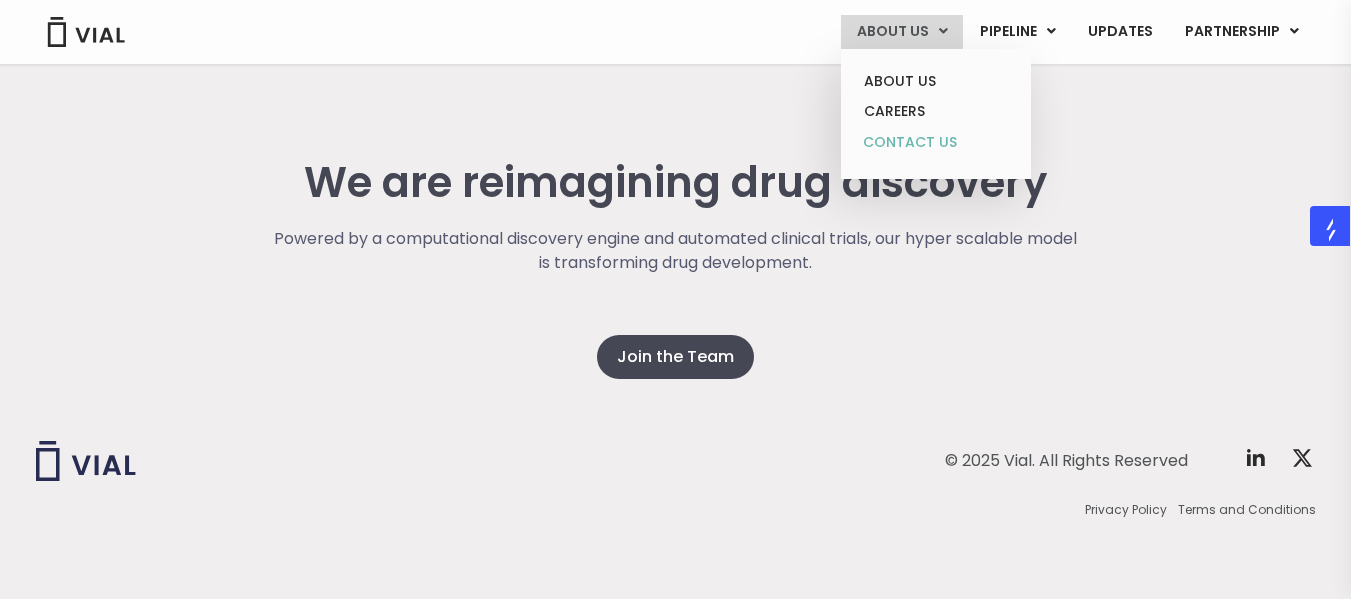 click on "CONTACT US" at bounding box center (935, 143) 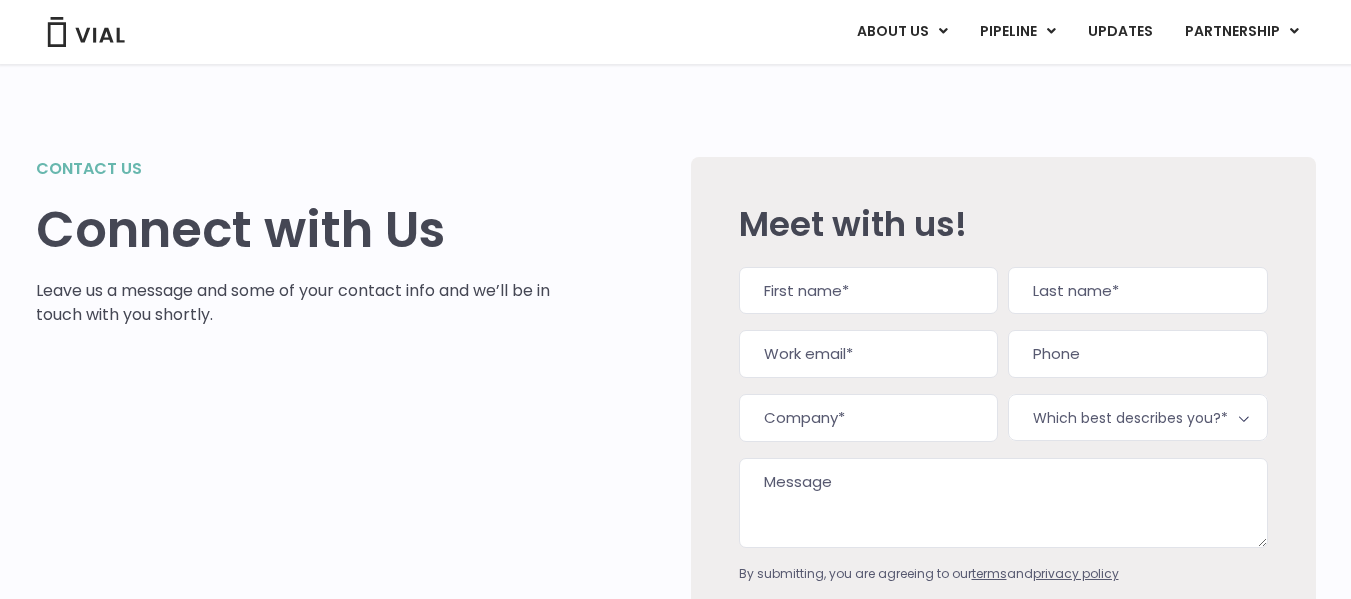 scroll, scrollTop: 314, scrollLeft: 0, axis: vertical 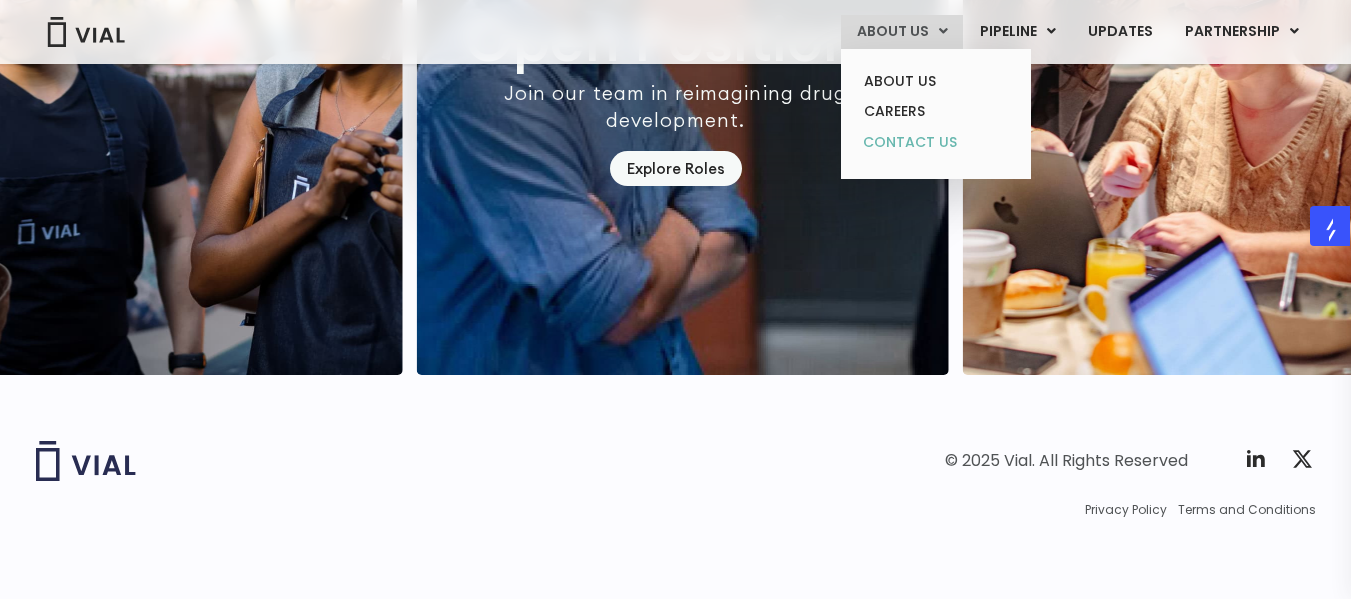 click on "CONTACT US" at bounding box center [935, 143] 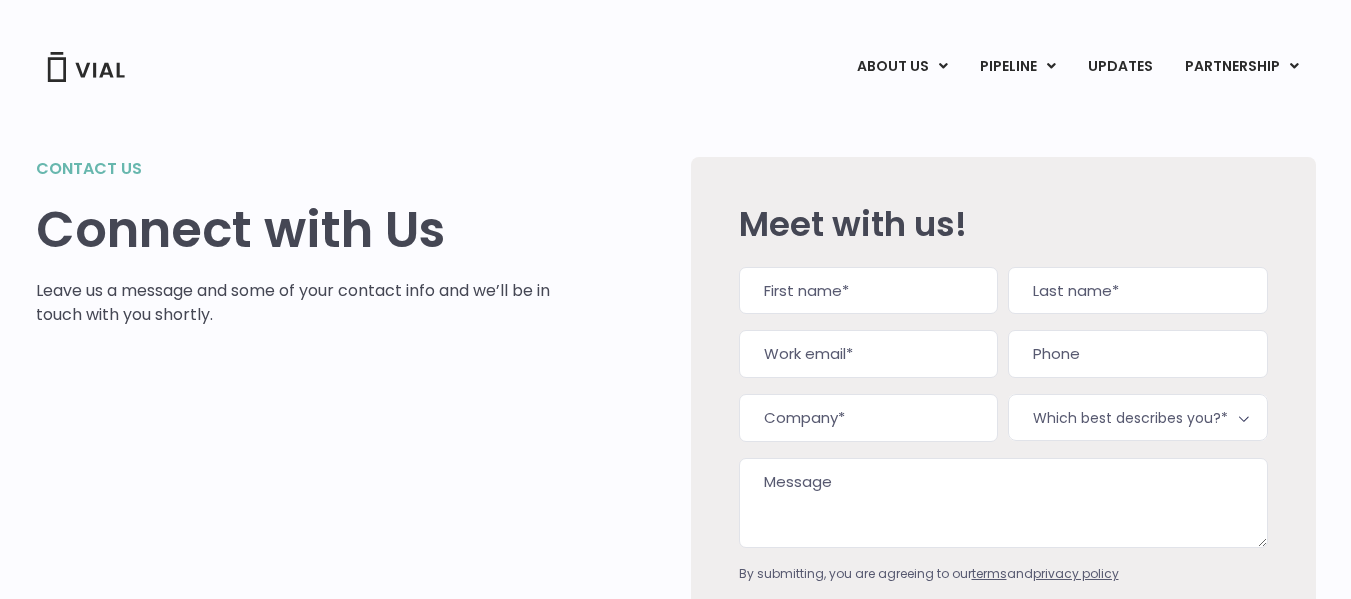 scroll, scrollTop: 0, scrollLeft: 0, axis: both 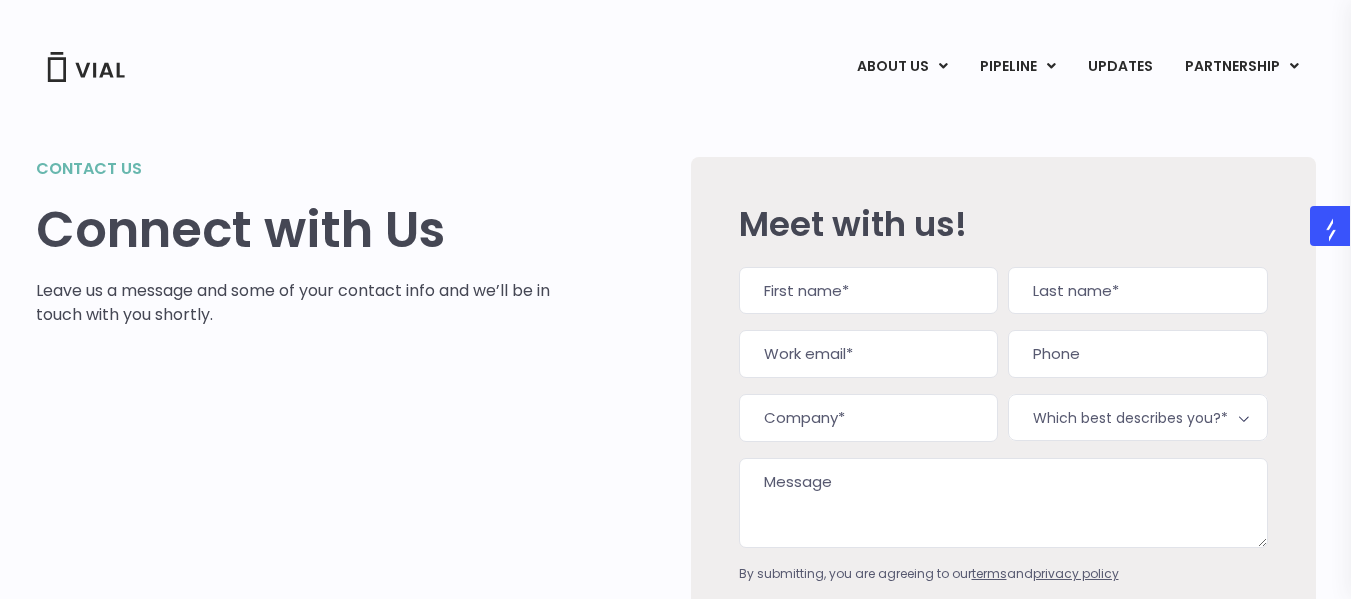 click at bounding box center (86, 67) 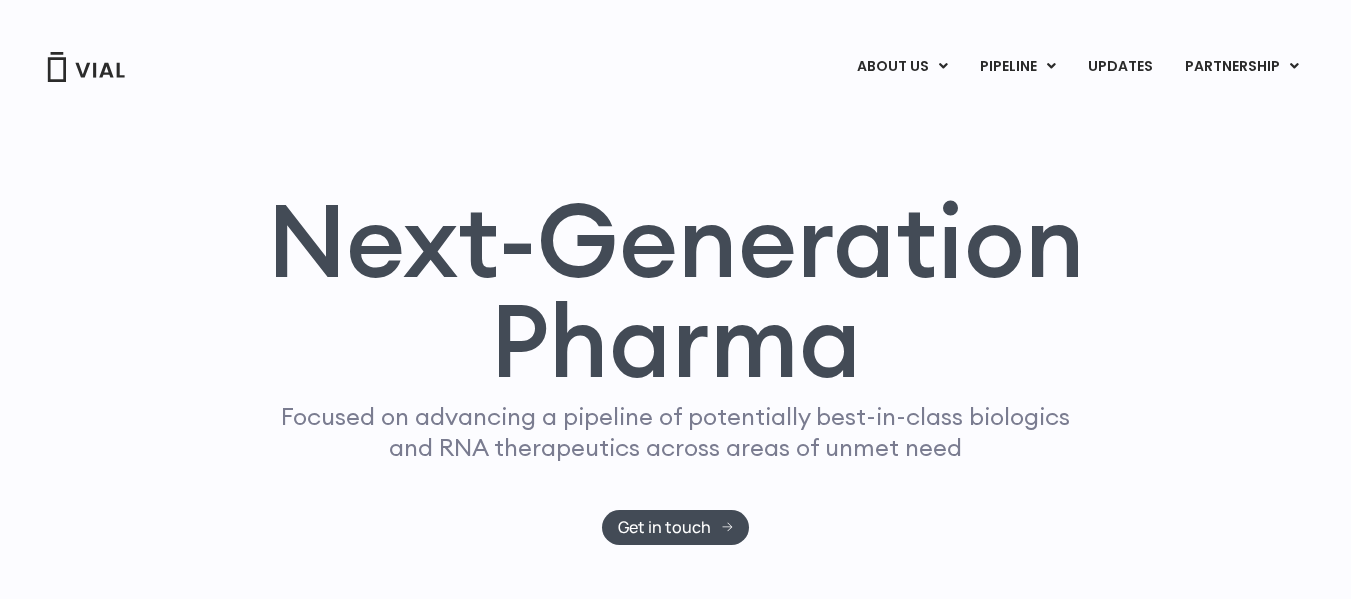 scroll, scrollTop: 0, scrollLeft: 0, axis: both 